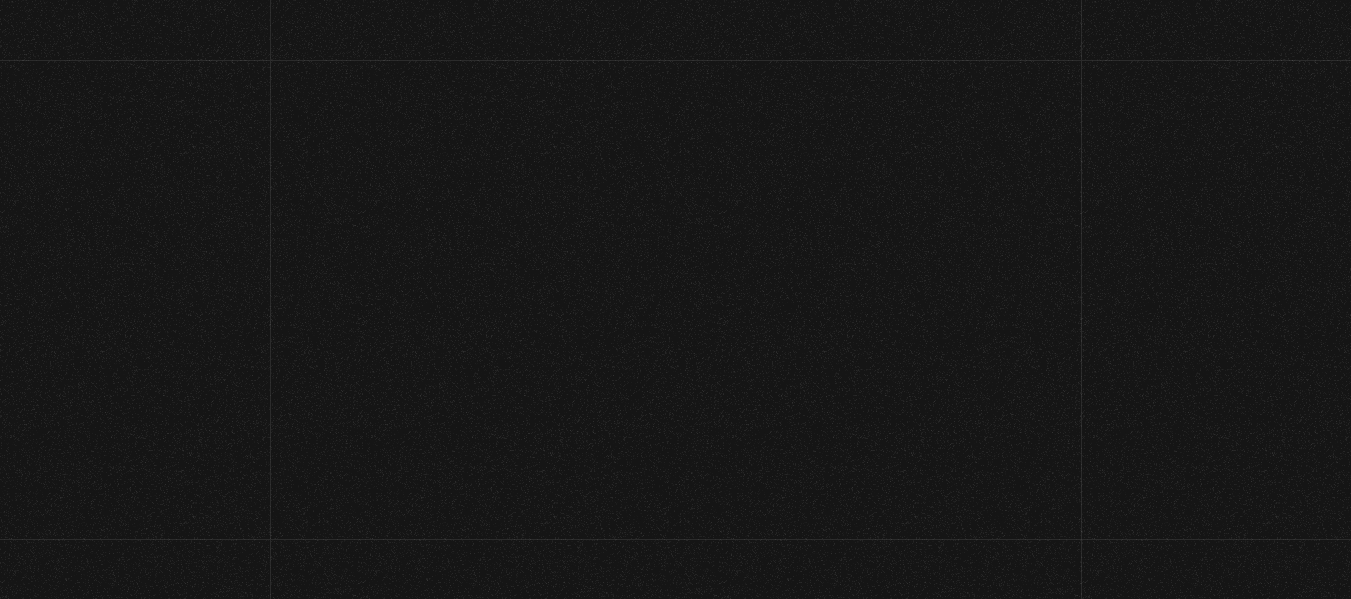 scroll, scrollTop: 0, scrollLeft: 0, axis: both 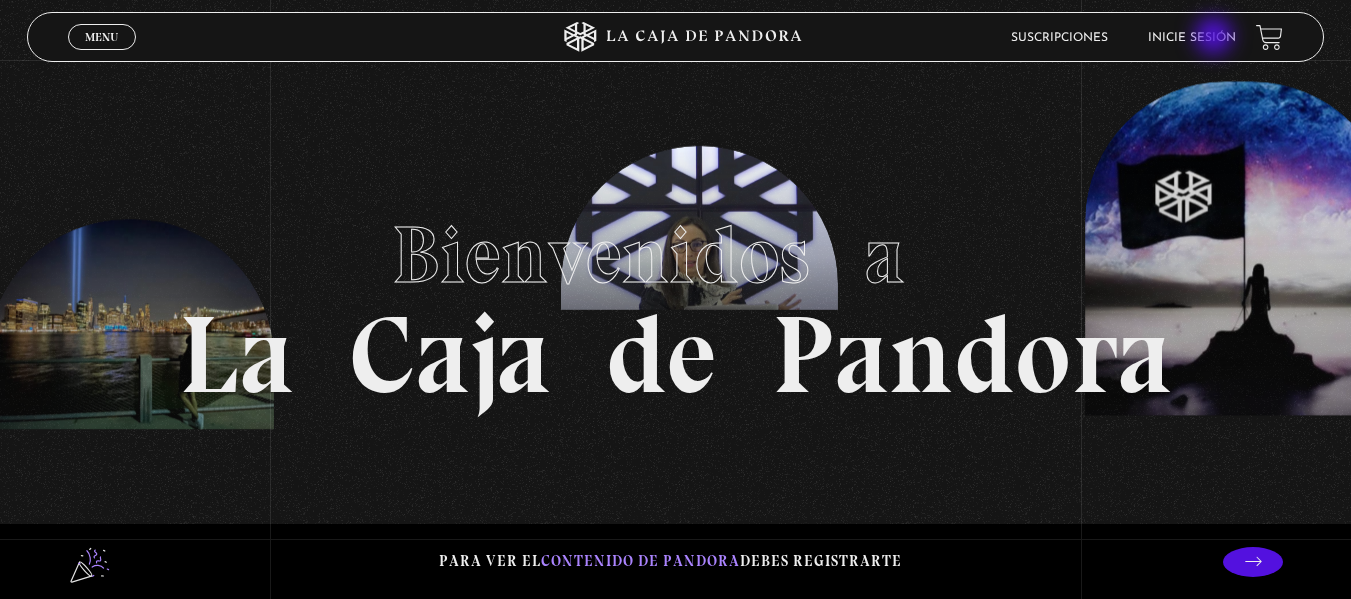 click on "Inicie sesión" at bounding box center [1192, 38] 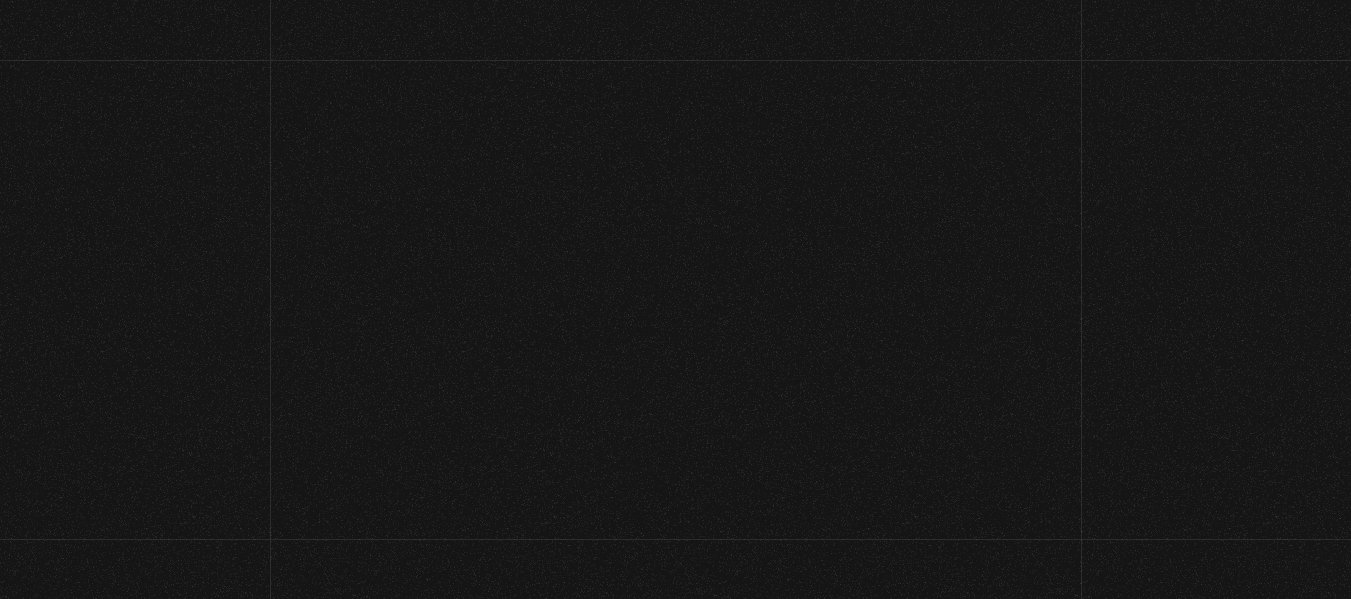 scroll, scrollTop: 0, scrollLeft: 0, axis: both 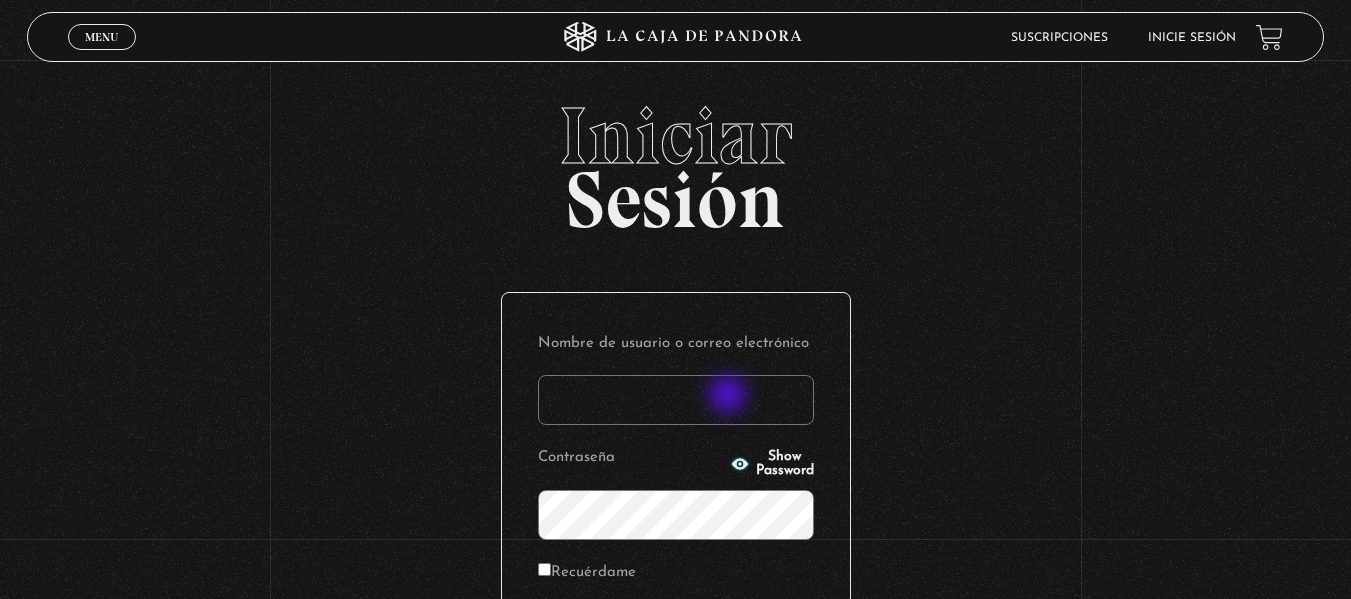 click on "Nombre de usuario o correo electrónico" at bounding box center (676, 400) 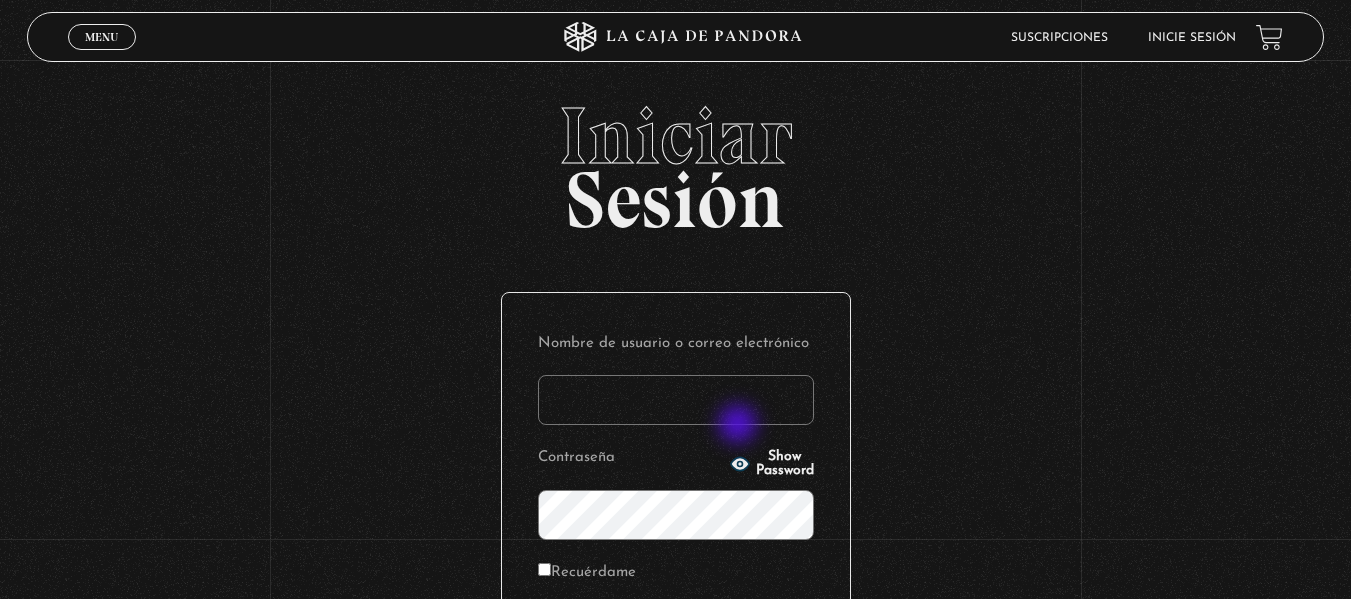 type on "alisamaroto@gmail.com" 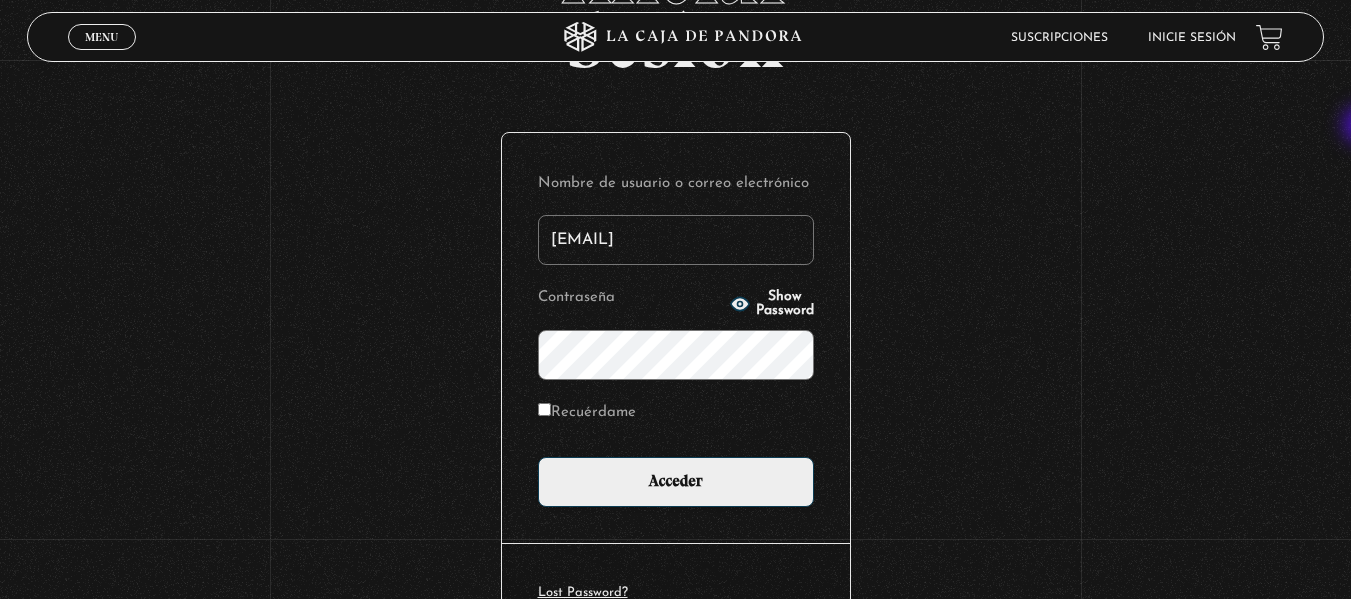 scroll, scrollTop: 220, scrollLeft: 0, axis: vertical 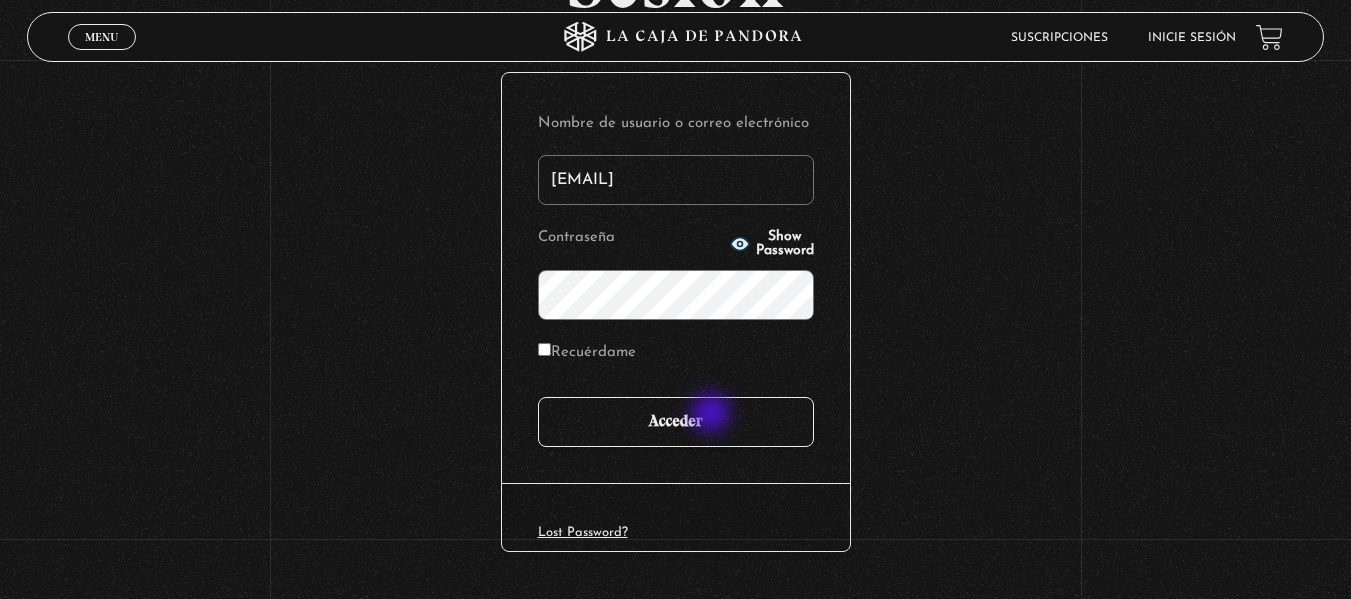 click on "Acceder" at bounding box center (676, 422) 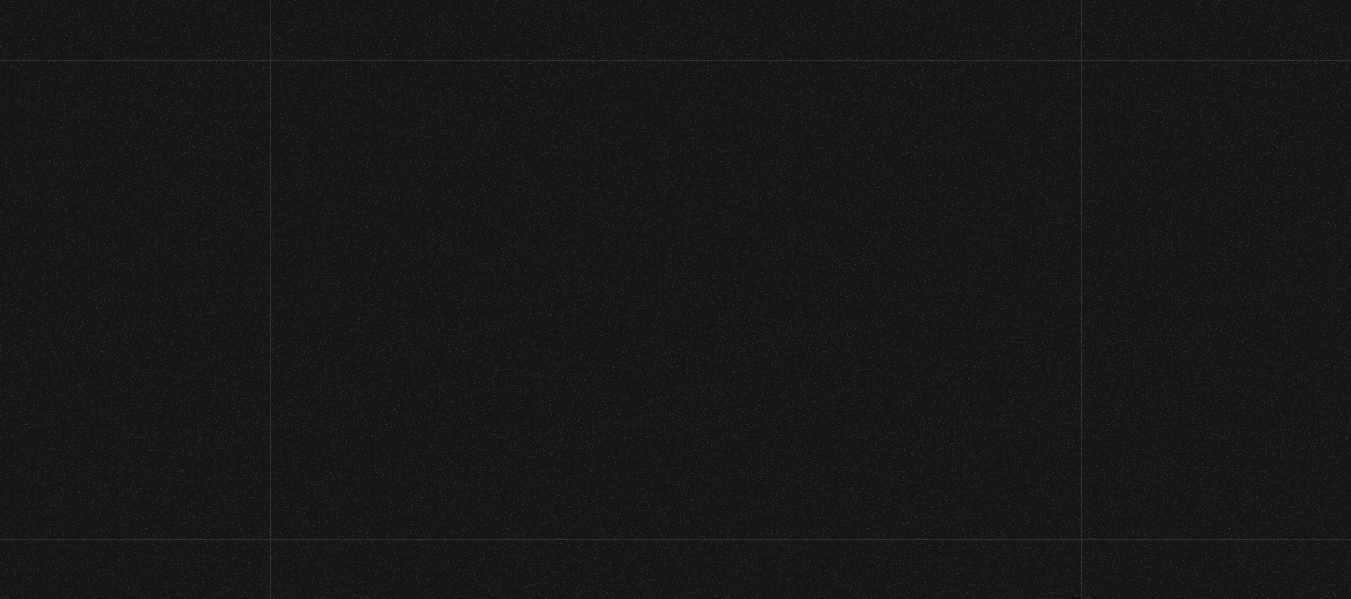 scroll, scrollTop: 0, scrollLeft: 0, axis: both 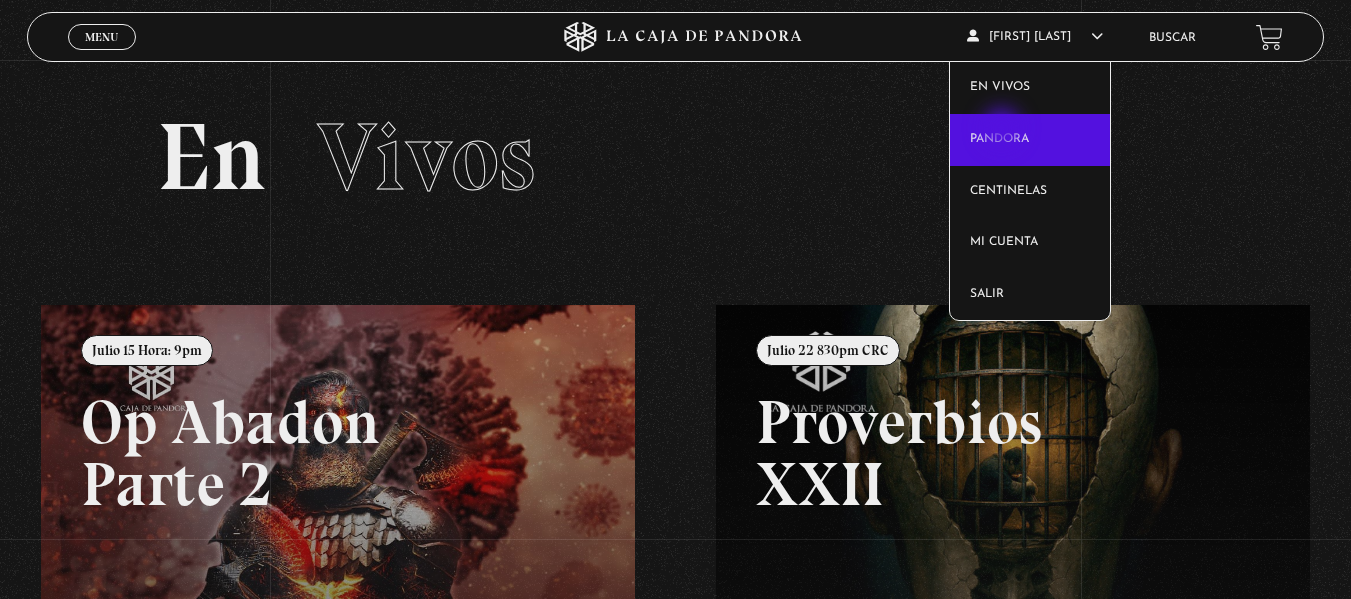 click on "Pandora" at bounding box center [1030, 140] 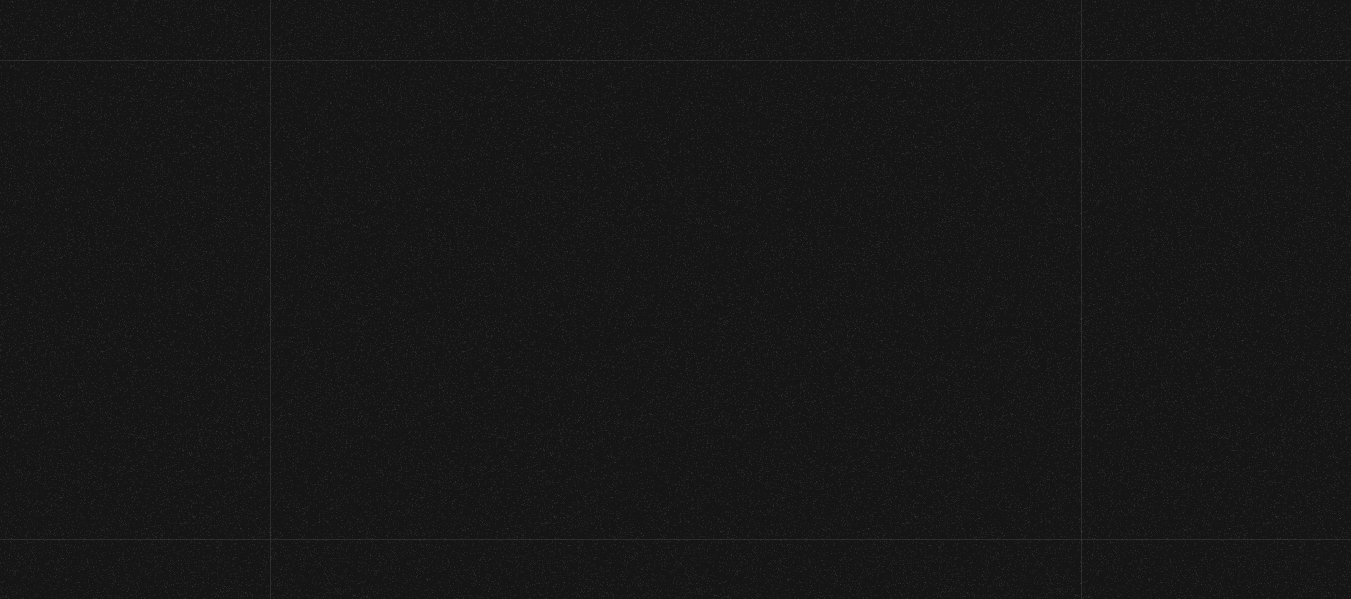 scroll, scrollTop: 0, scrollLeft: 0, axis: both 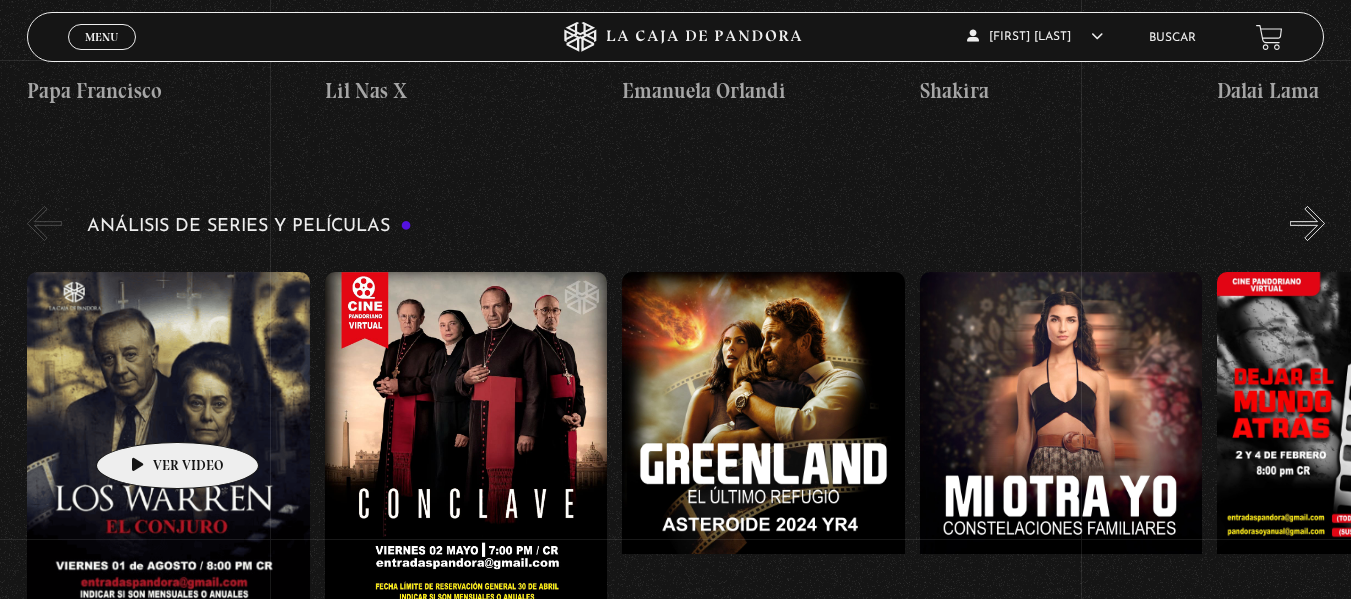 click at bounding box center (168, 452) 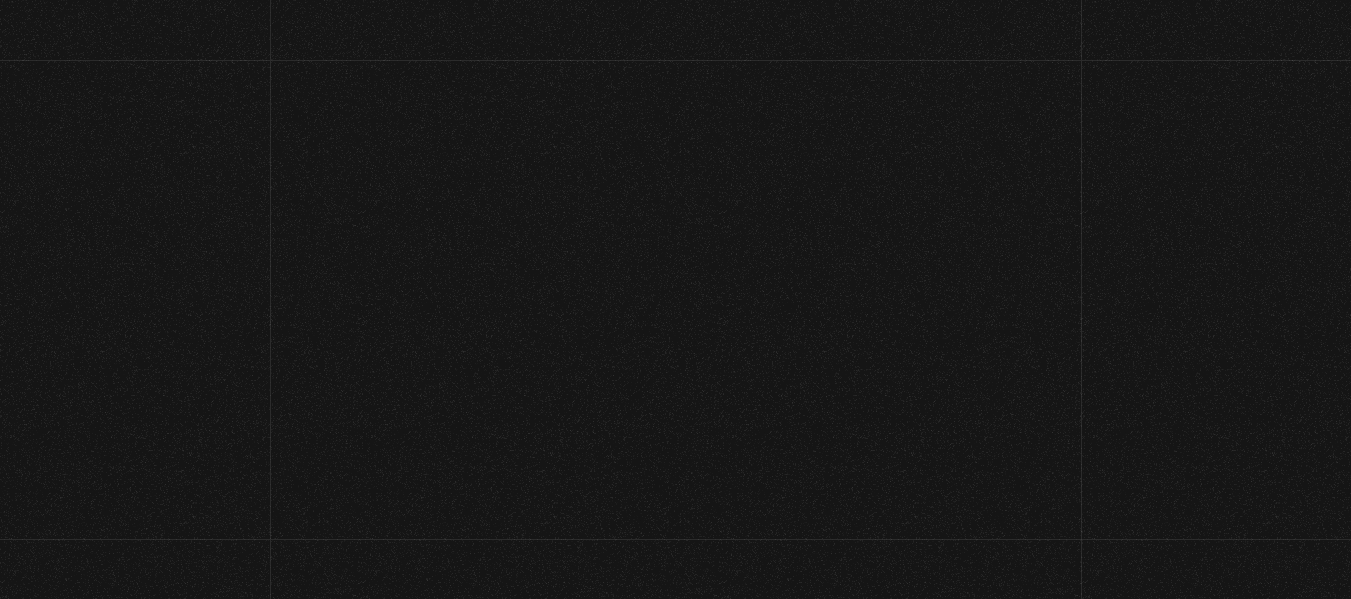scroll, scrollTop: 0, scrollLeft: 0, axis: both 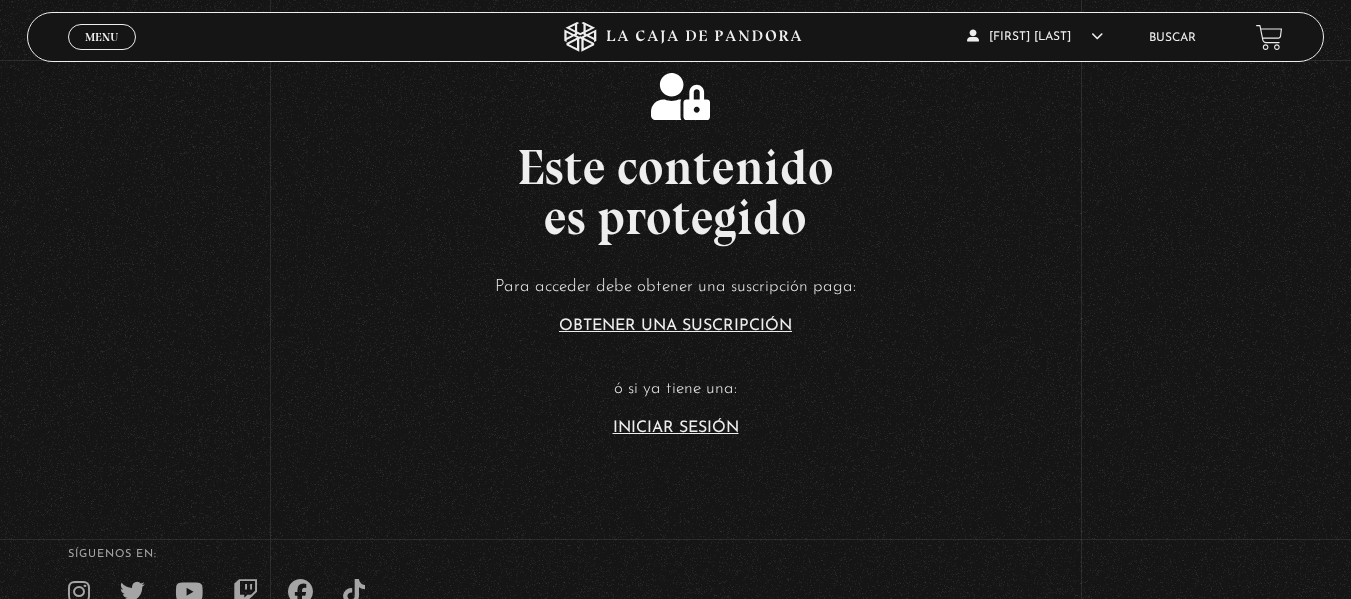 drag, startPoint x: 0, startPoint y: 0, endPoint x: 20, endPoint y: -63, distance: 66.09841 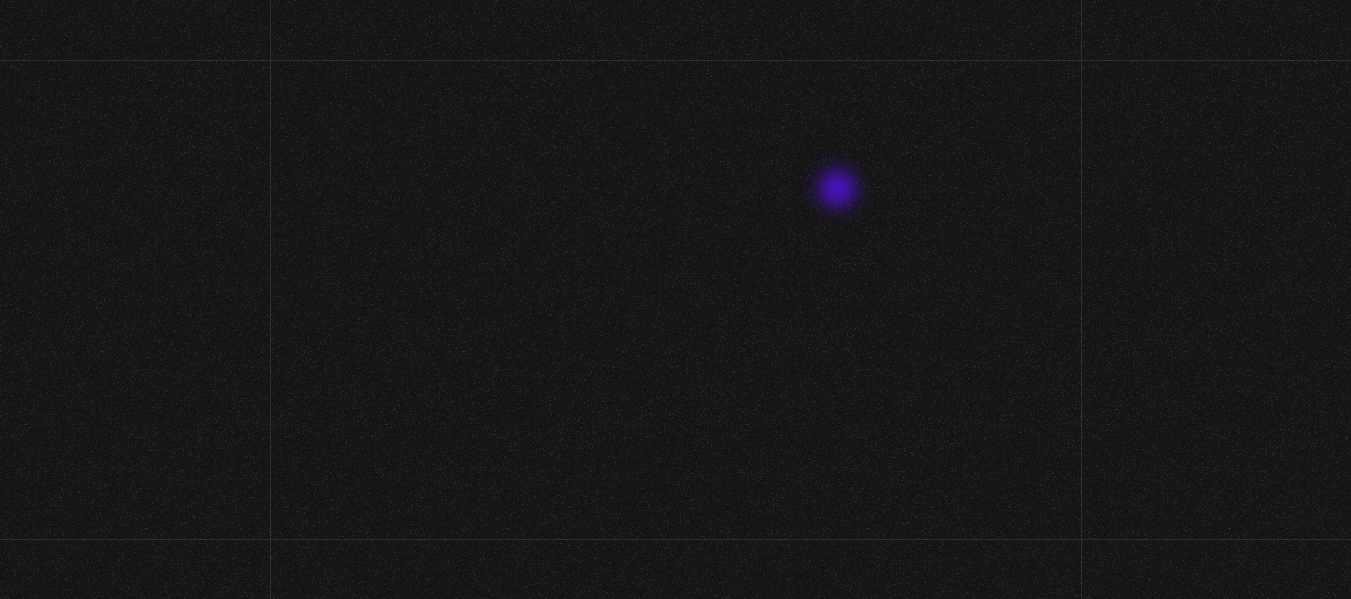 scroll, scrollTop: 2450, scrollLeft: 0, axis: vertical 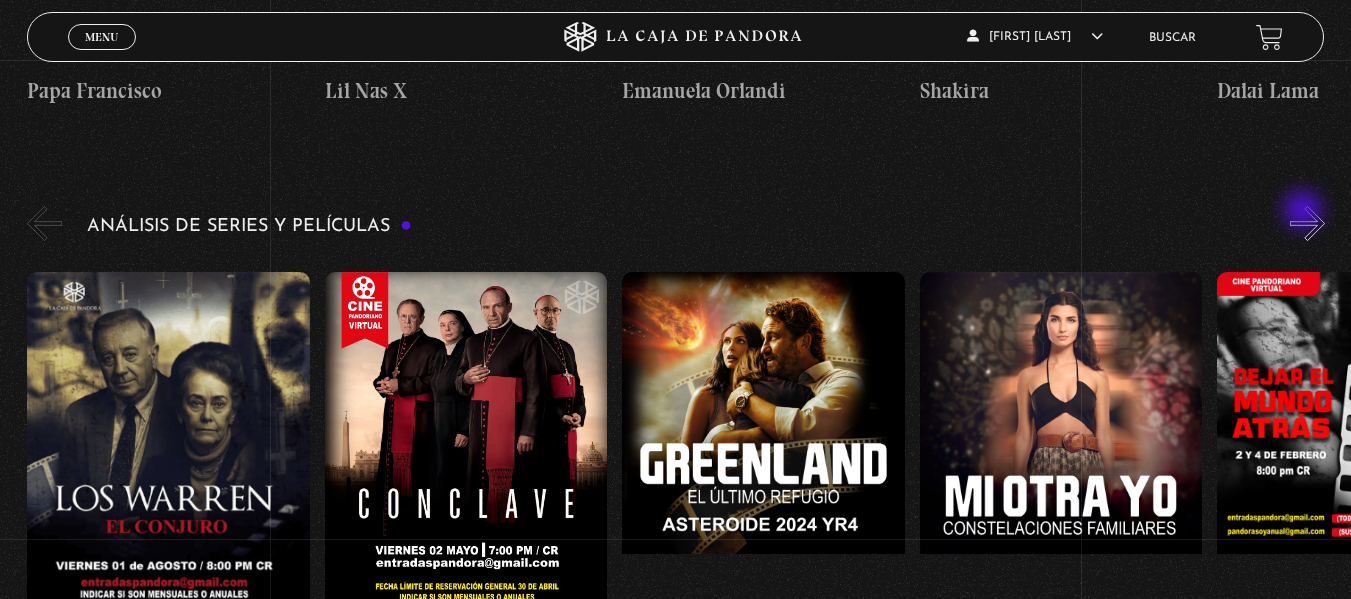 click on "»" at bounding box center [1307, 223] 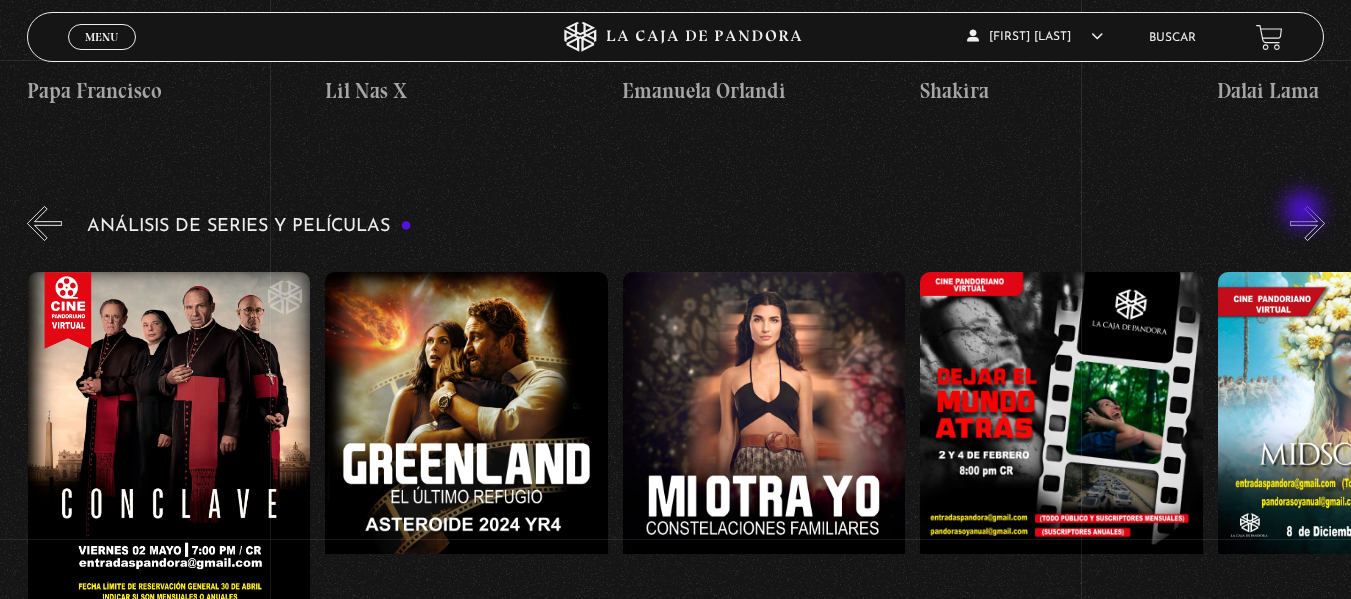 click on "»" at bounding box center [1307, 223] 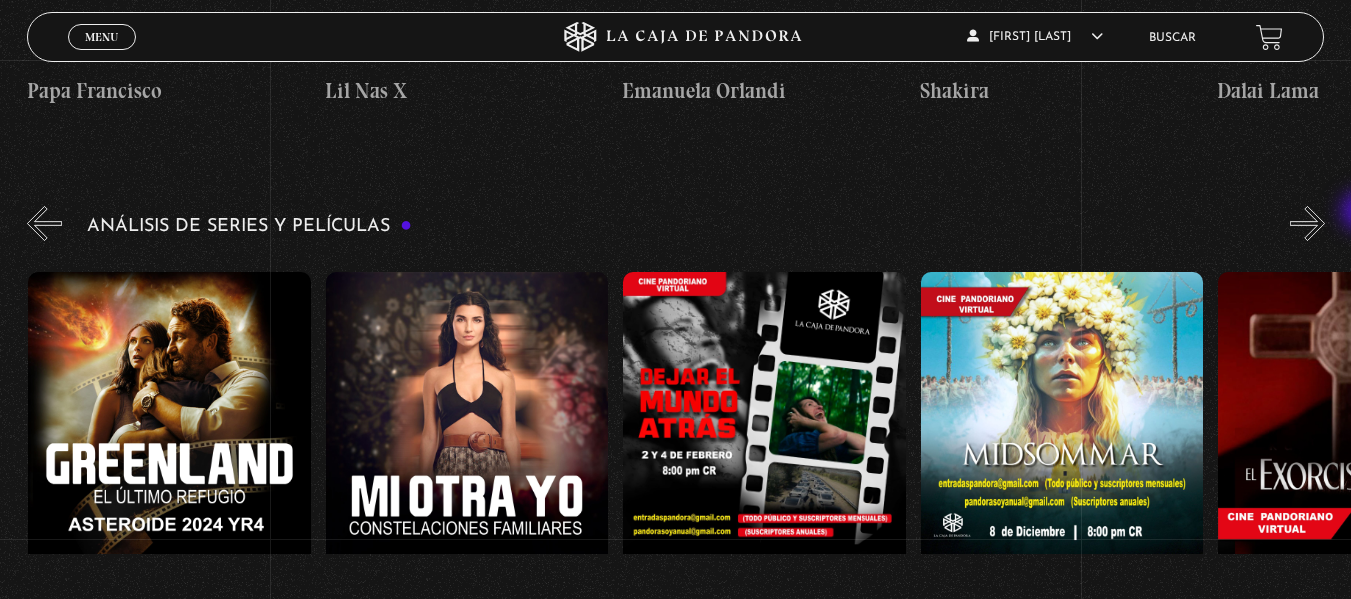 scroll, scrollTop: 0, scrollLeft: 595, axis: horizontal 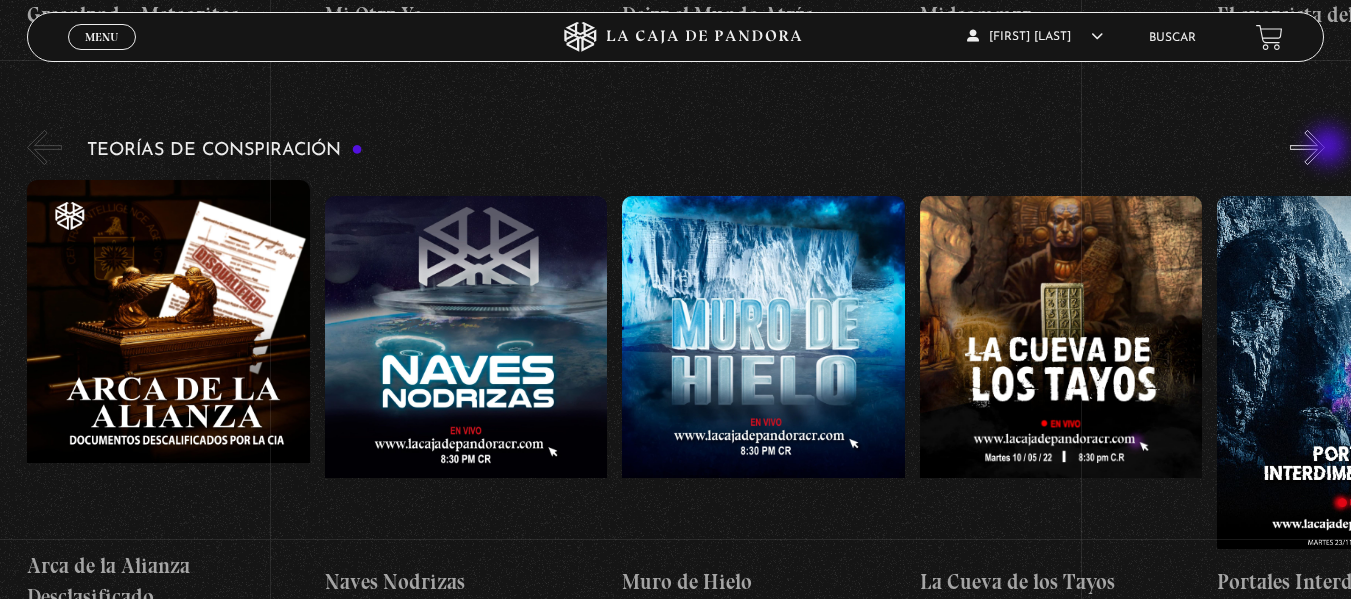 click on "»" at bounding box center [1307, 147] 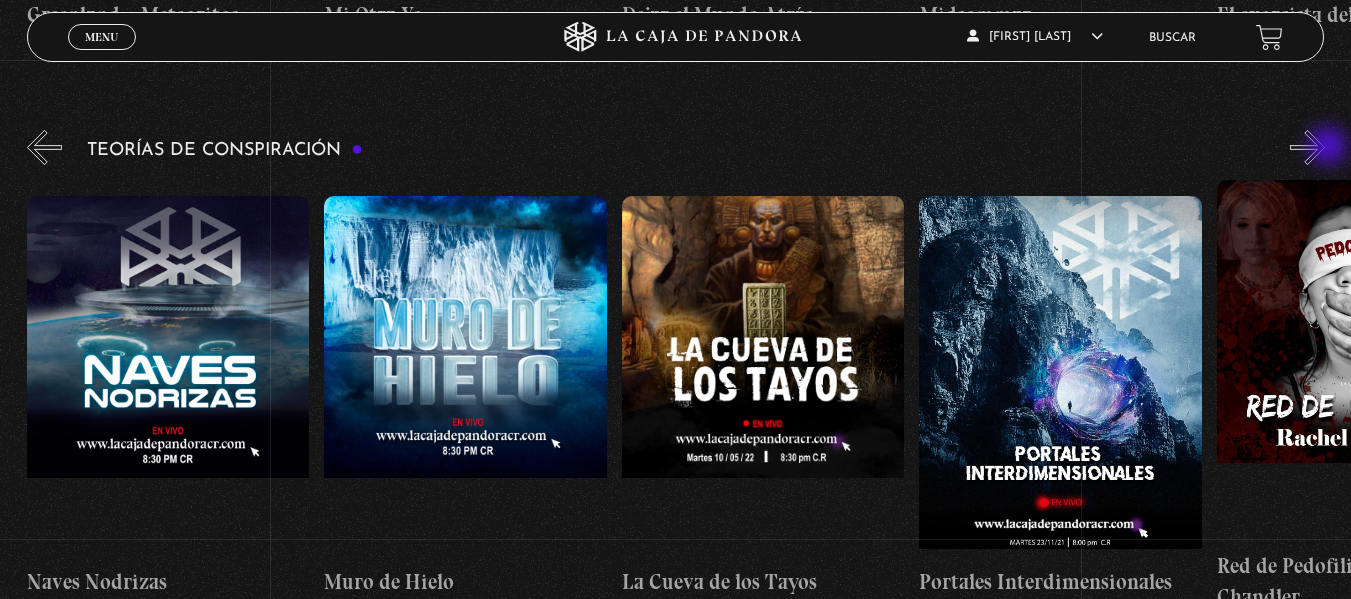 click on "»" at bounding box center (1307, 147) 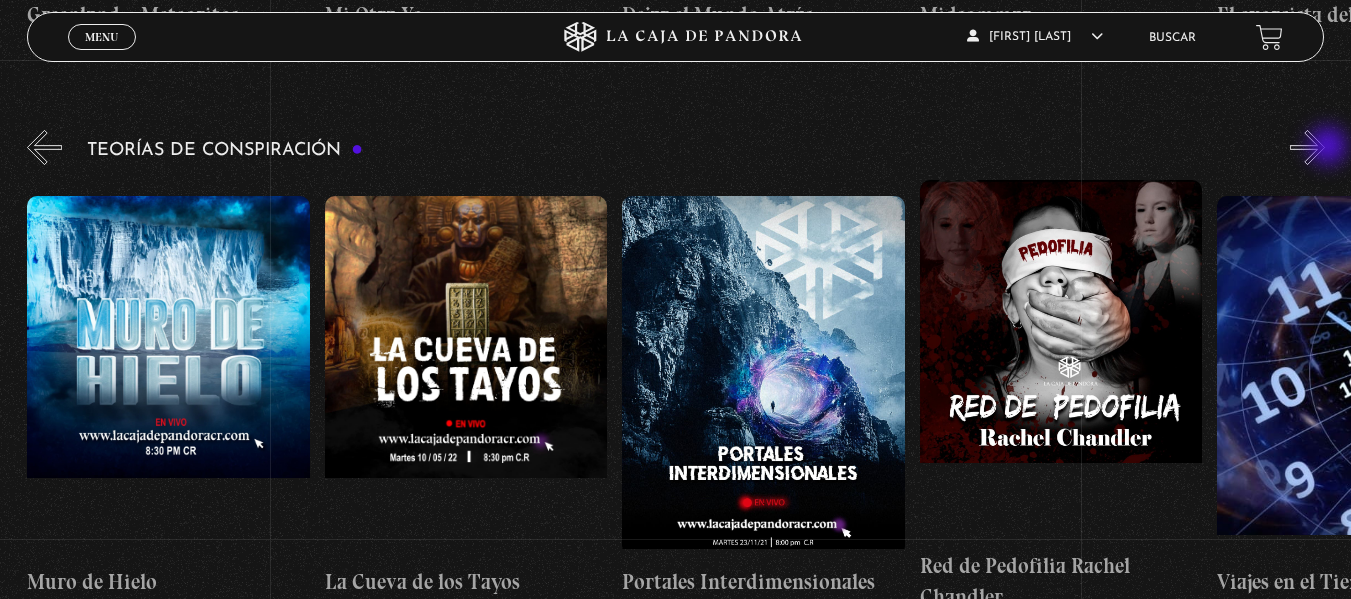 click on "»" at bounding box center [1307, 147] 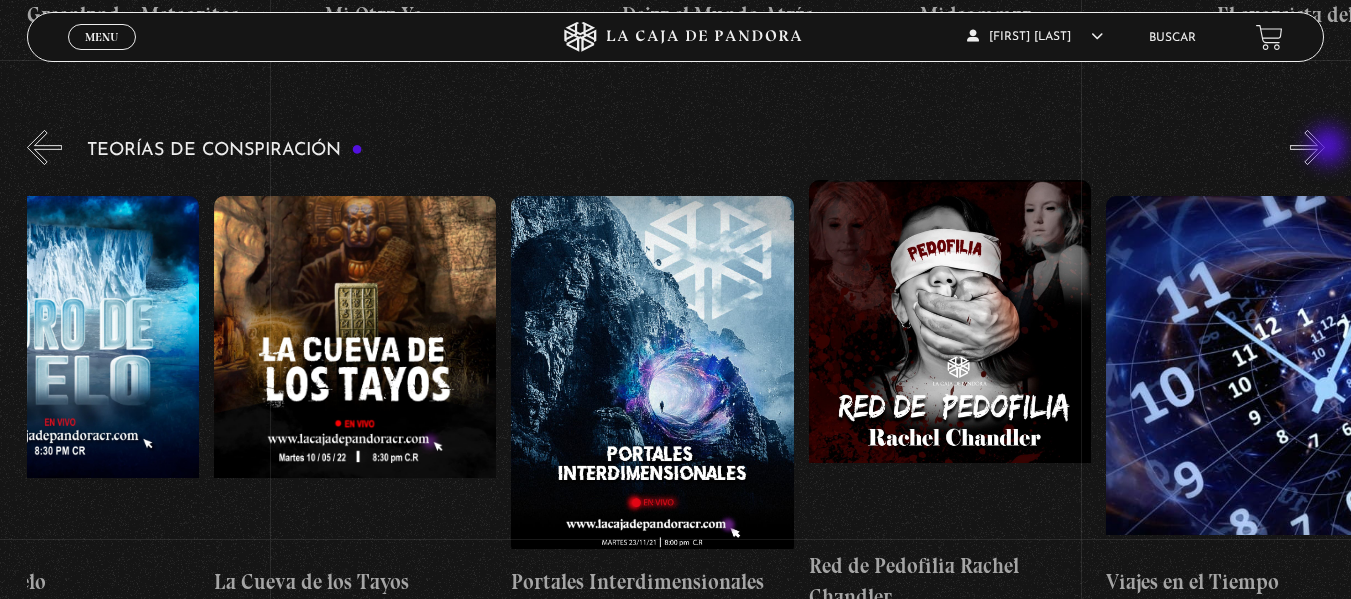 scroll, scrollTop: 0, scrollLeft: 744, axis: horizontal 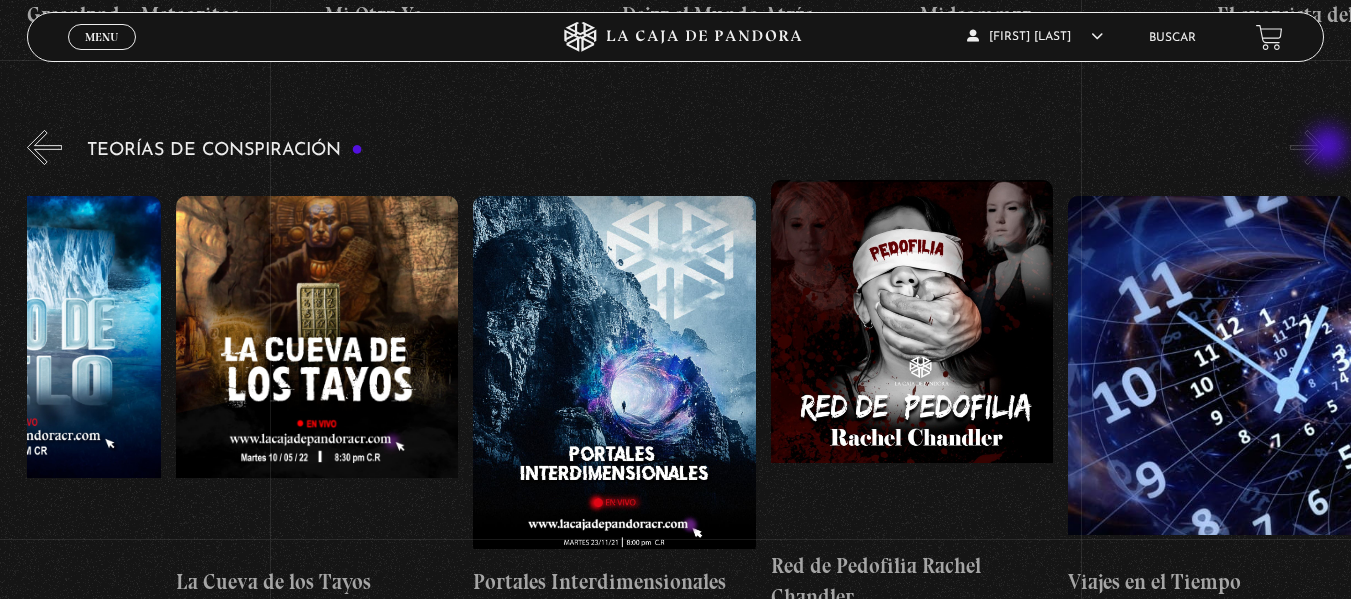 click on "»" at bounding box center (1307, 147) 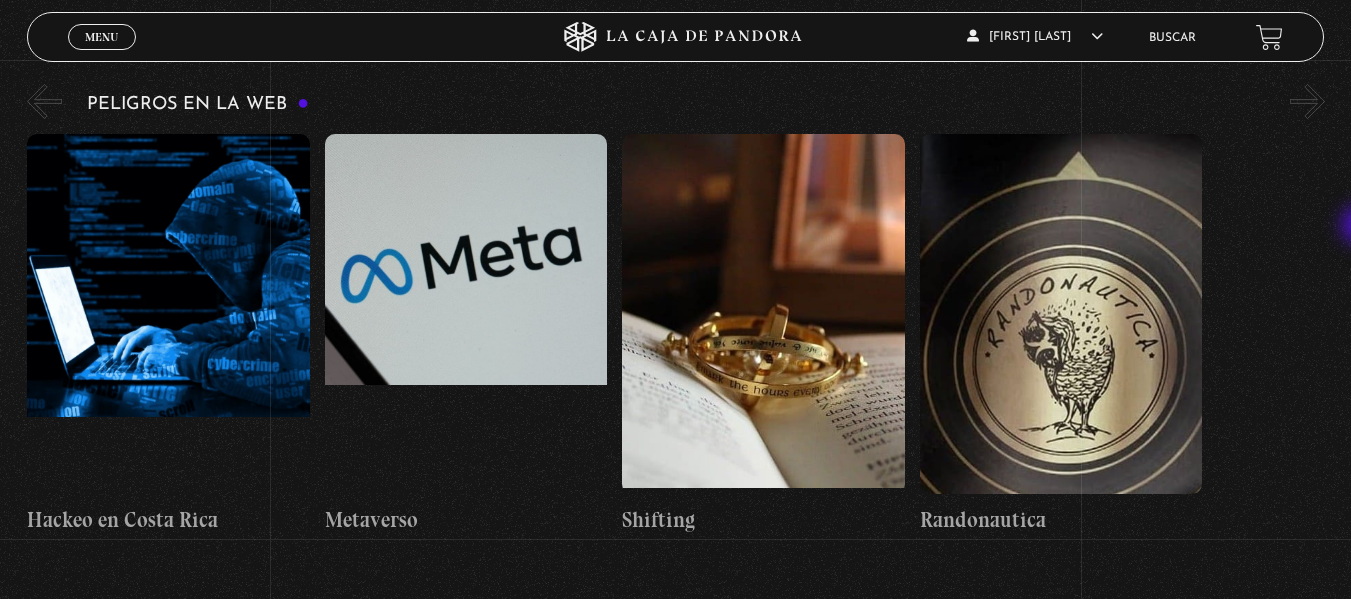 scroll, scrollTop: 3721, scrollLeft: 0, axis: vertical 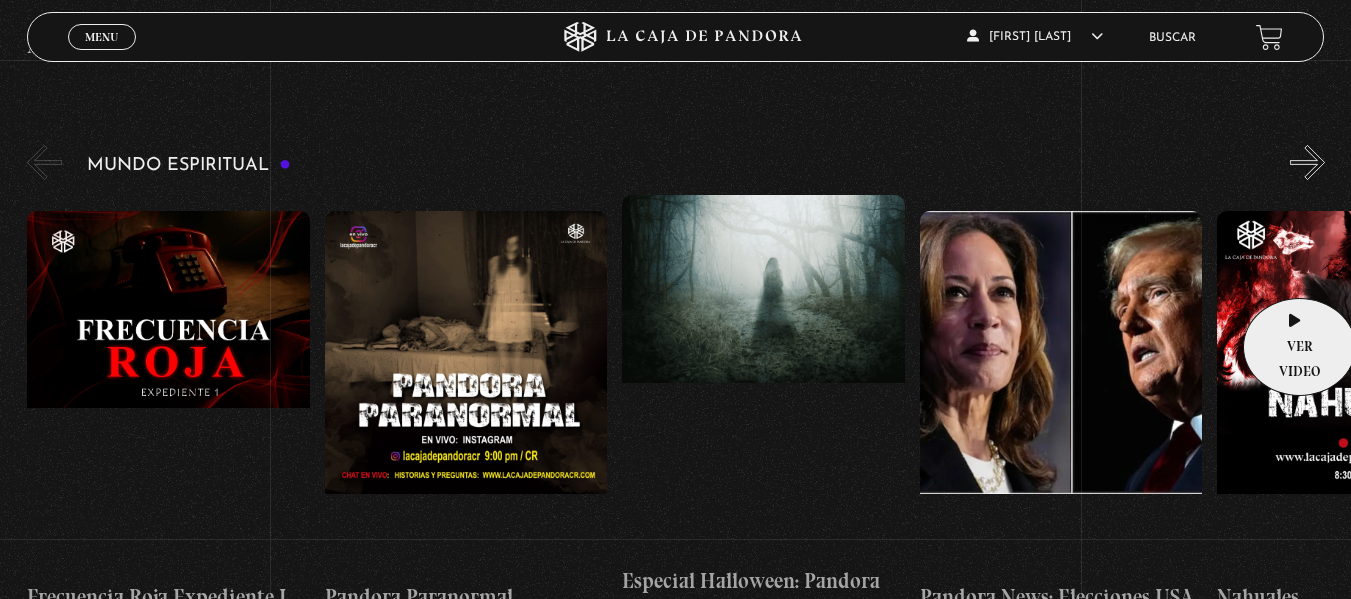 click at bounding box center (1358, 391) 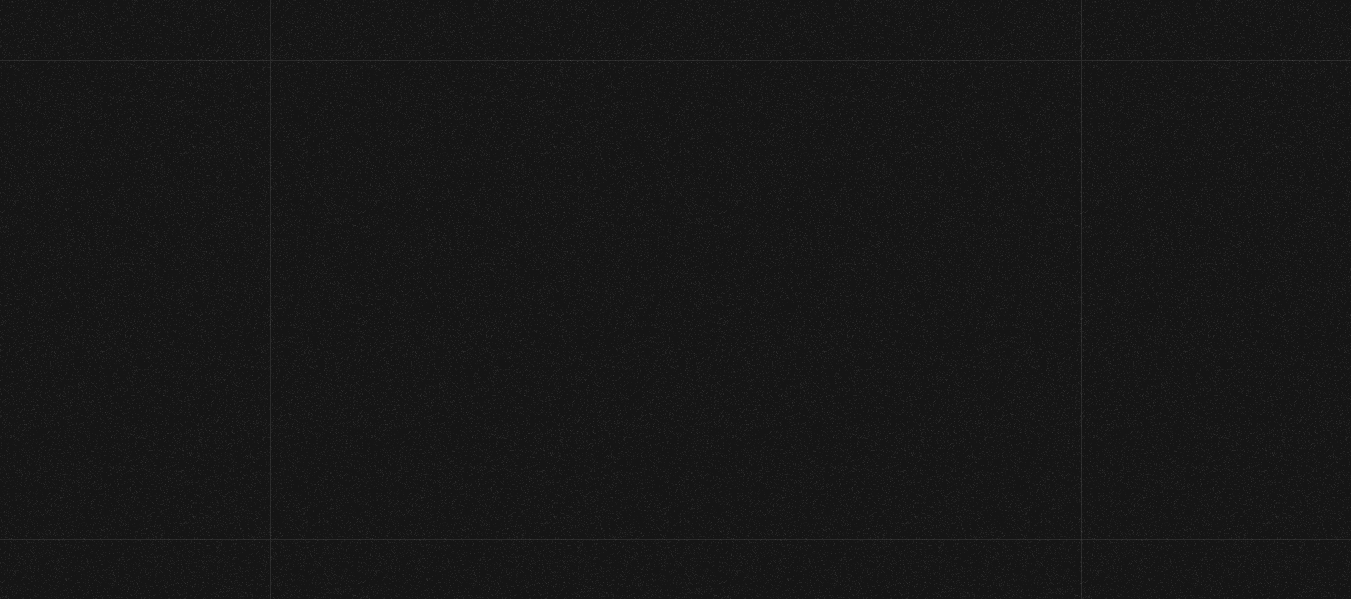 scroll, scrollTop: 0, scrollLeft: 0, axis: both 